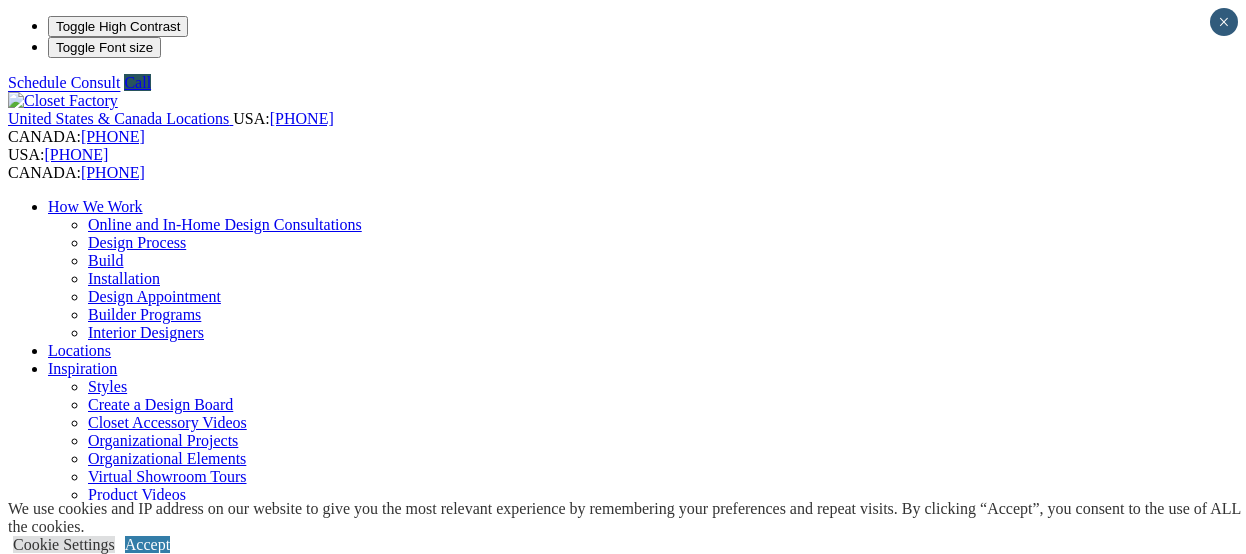 scroll, scrollTop: 0, scrollLeft: 0, axis: both 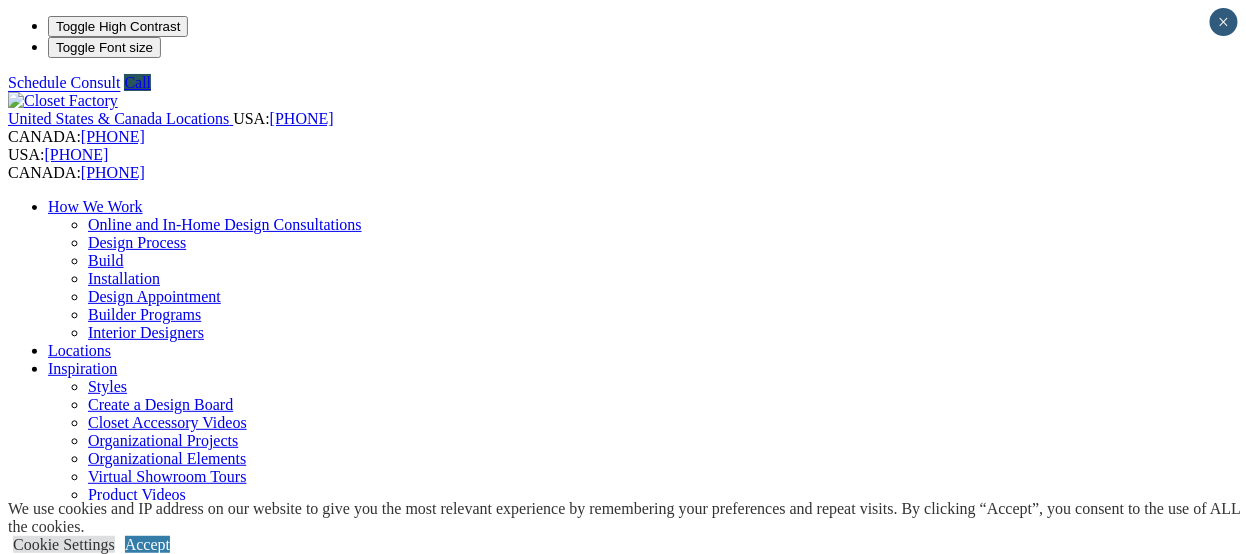 click on "Home Office" at bounding box center [90, 850] 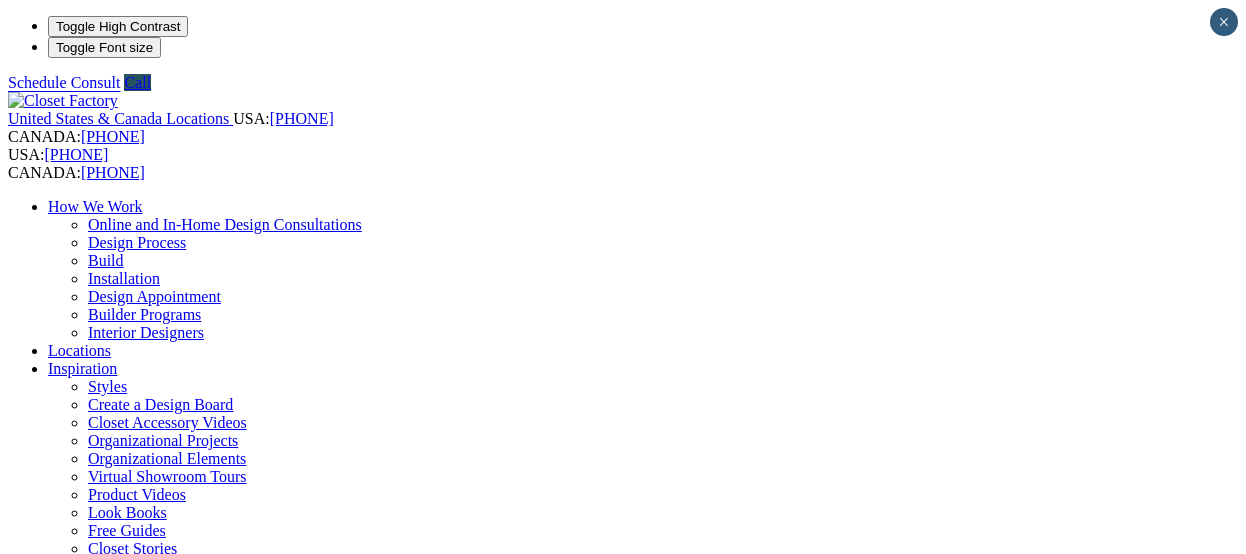 scroll, scrollTop: 0, scrollLeft: 0, axis: both 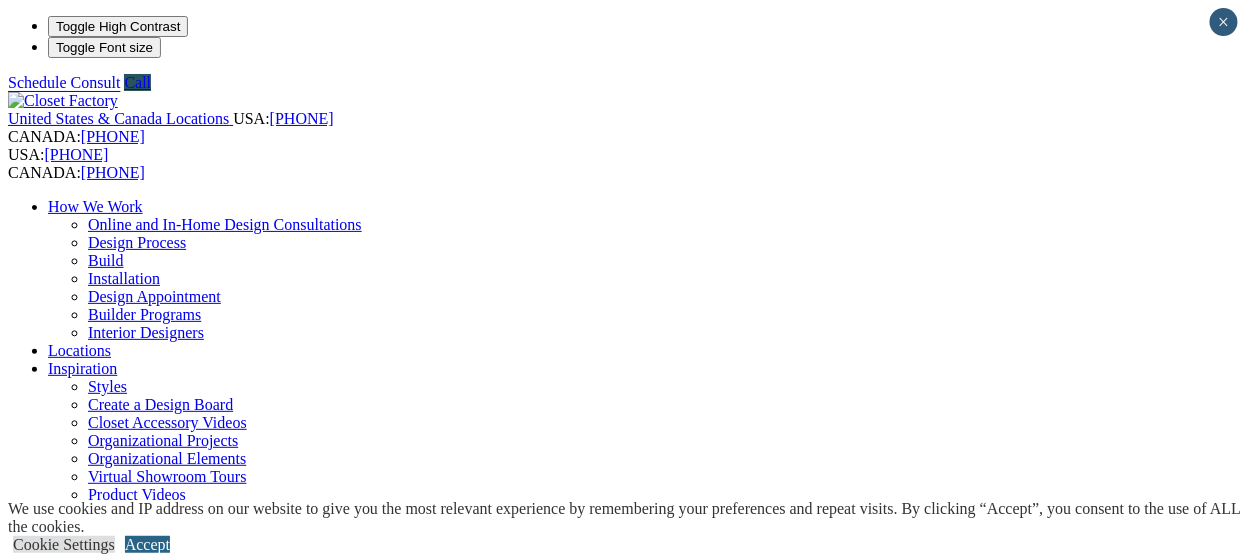 click on "Accept" at bounding box center [147, 544] 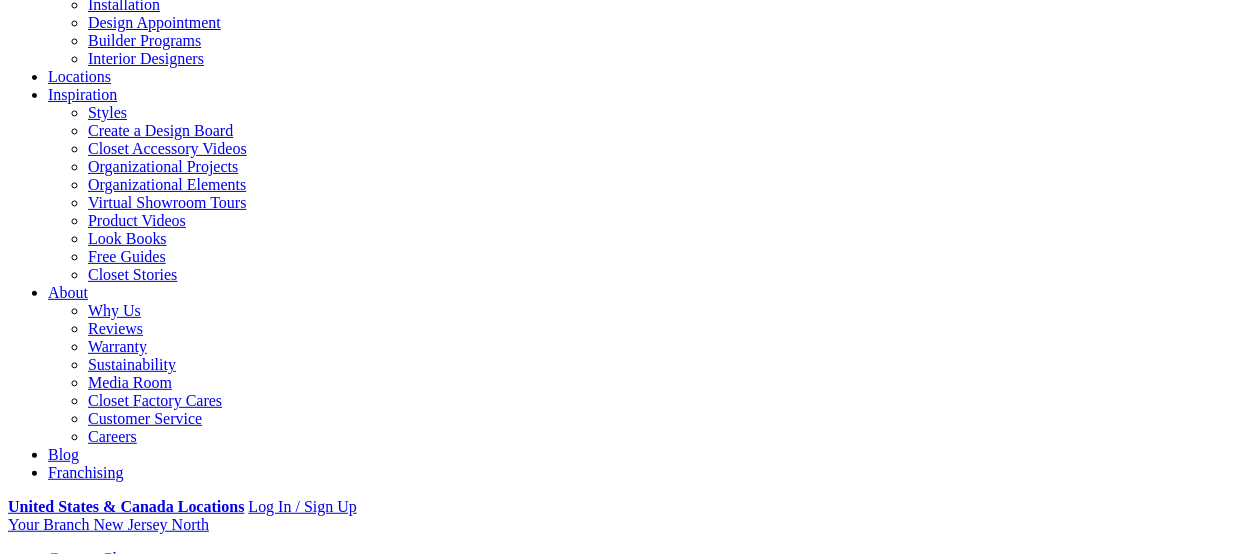 scroll, scrollTop: 299, scrollLeft: 0, axis: vertical 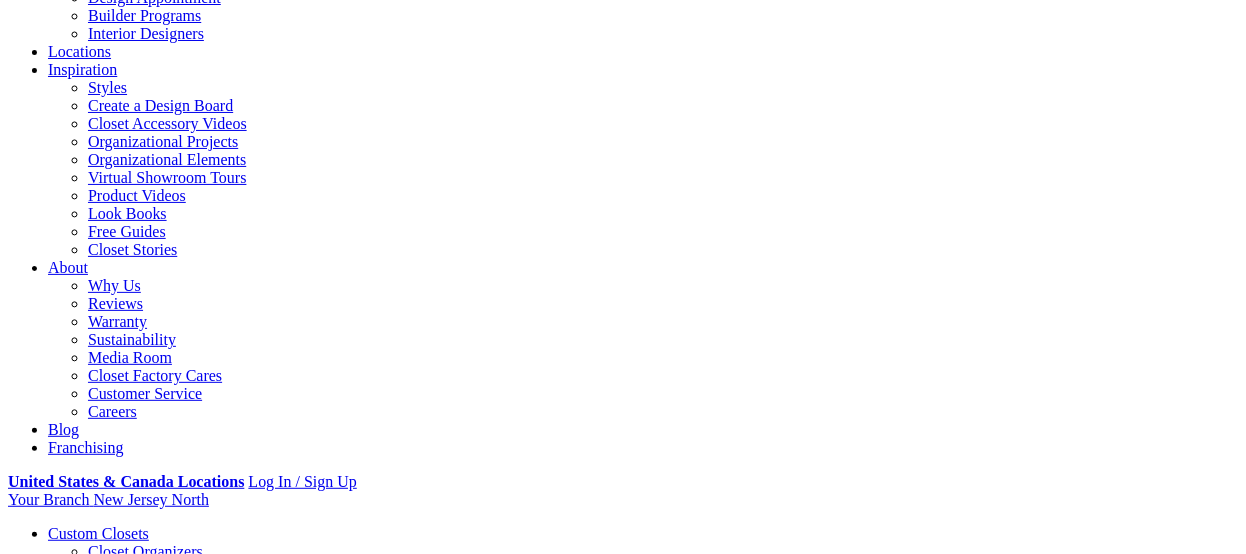 click at bounding box center (164, 1053) 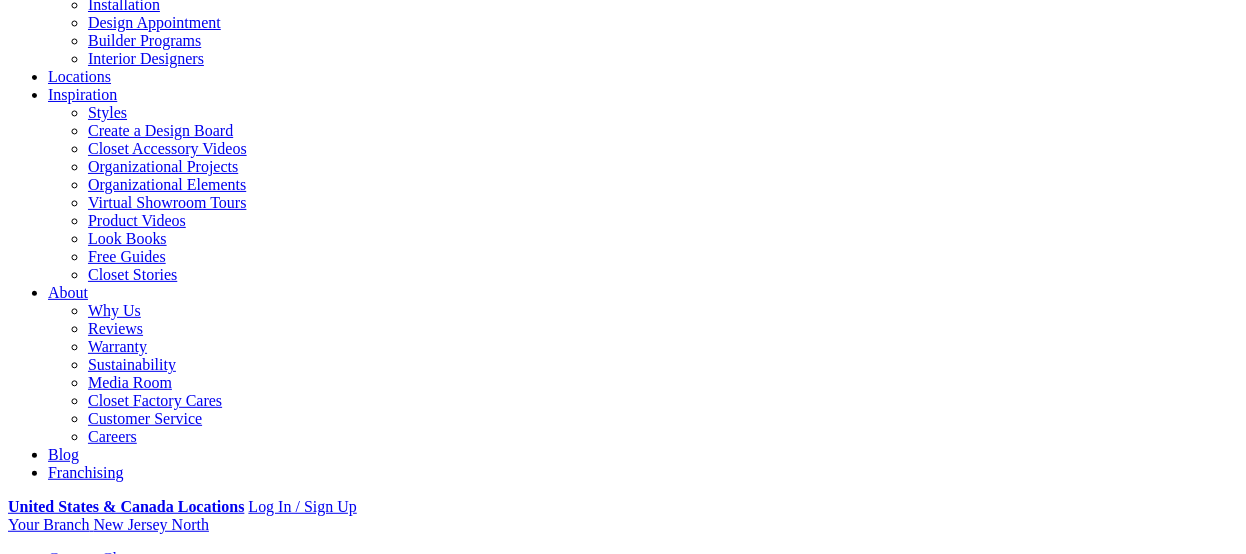 scroll, scrollTop: 272, scrollLeft: 0, axis: vertical 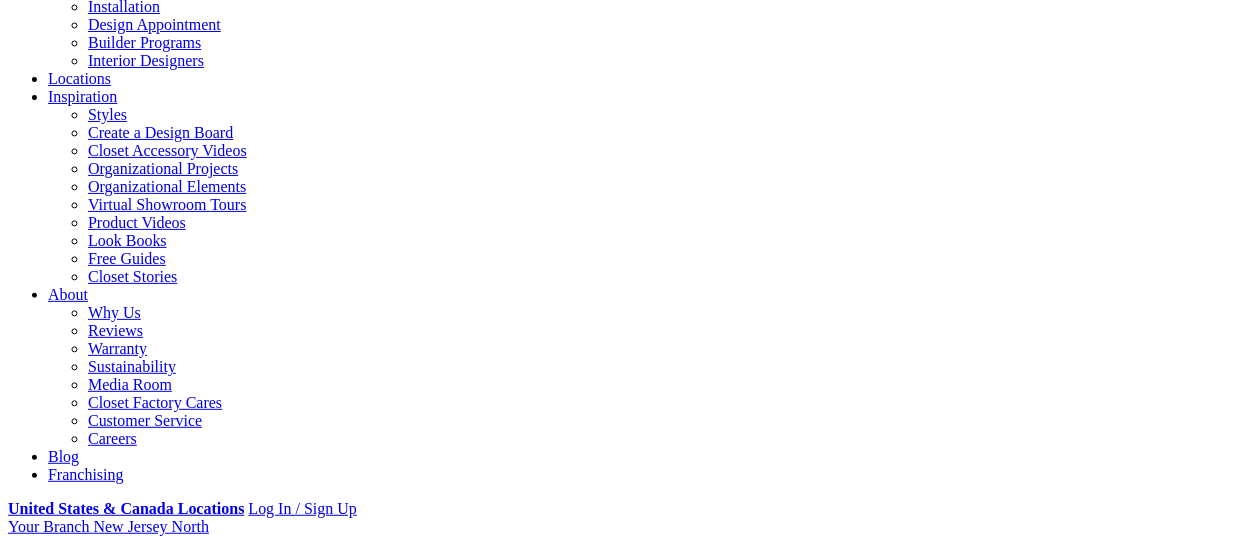 click on "Gallery" at bounding box center [111, 1714] 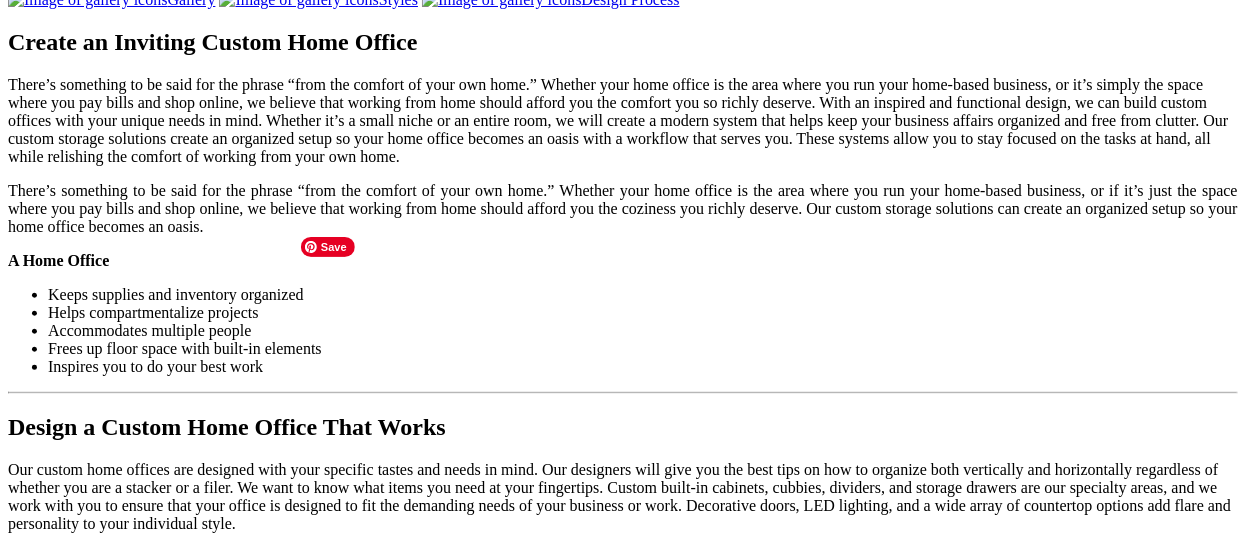 scroll, scrollTop: 1988, scrollLeft: 0, axis: vertical 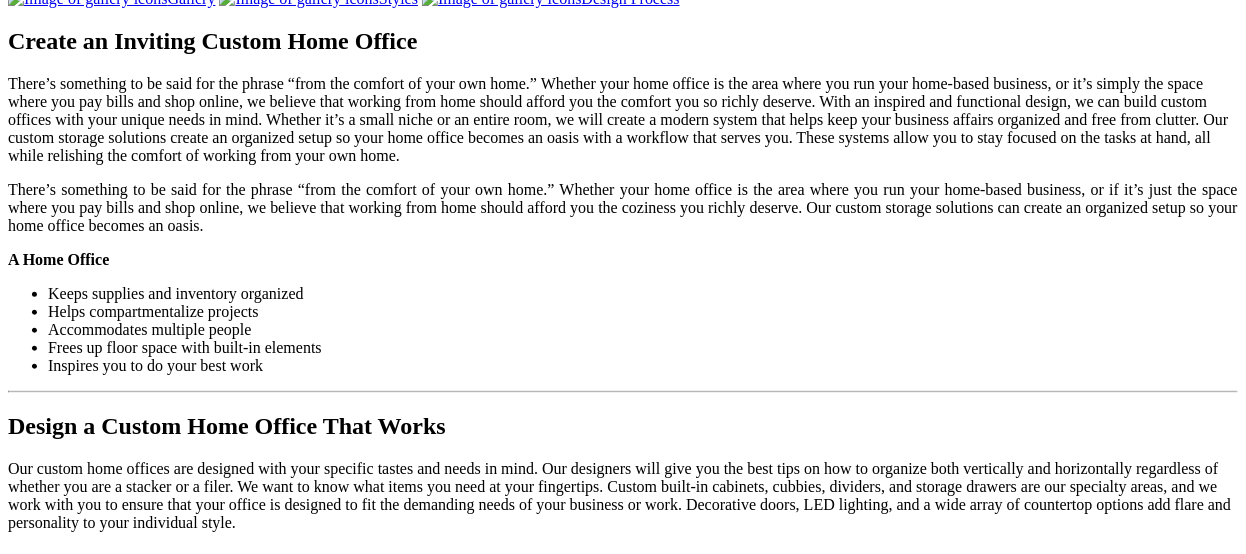 click on "Load More" at bounding box center (44, 1620) 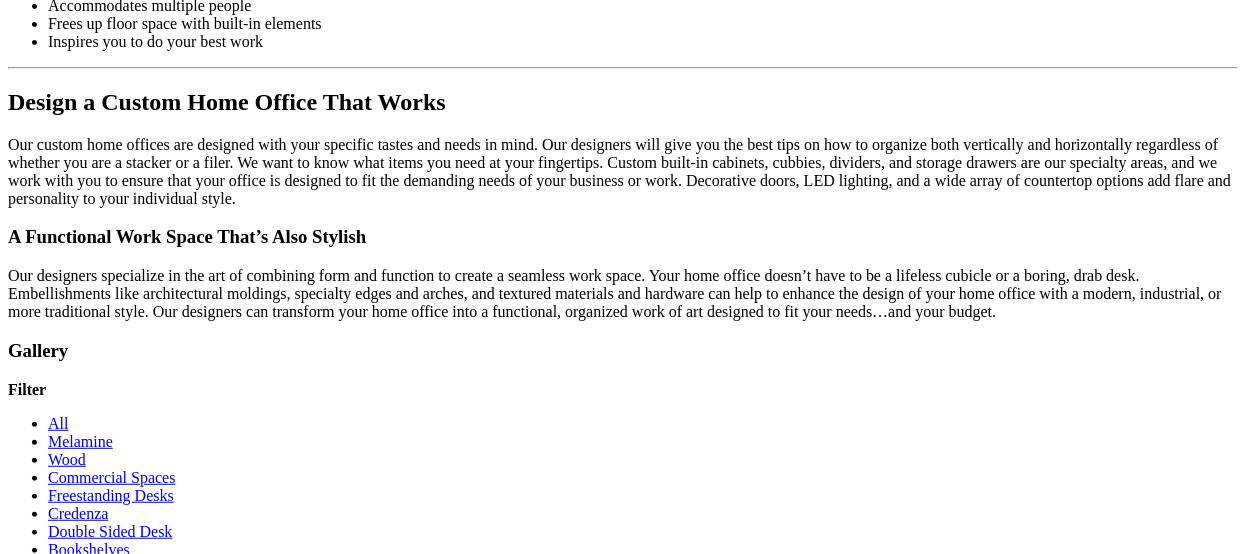 scroll, scrollTop: 2313, scrollLeft: 0, axis: vertical 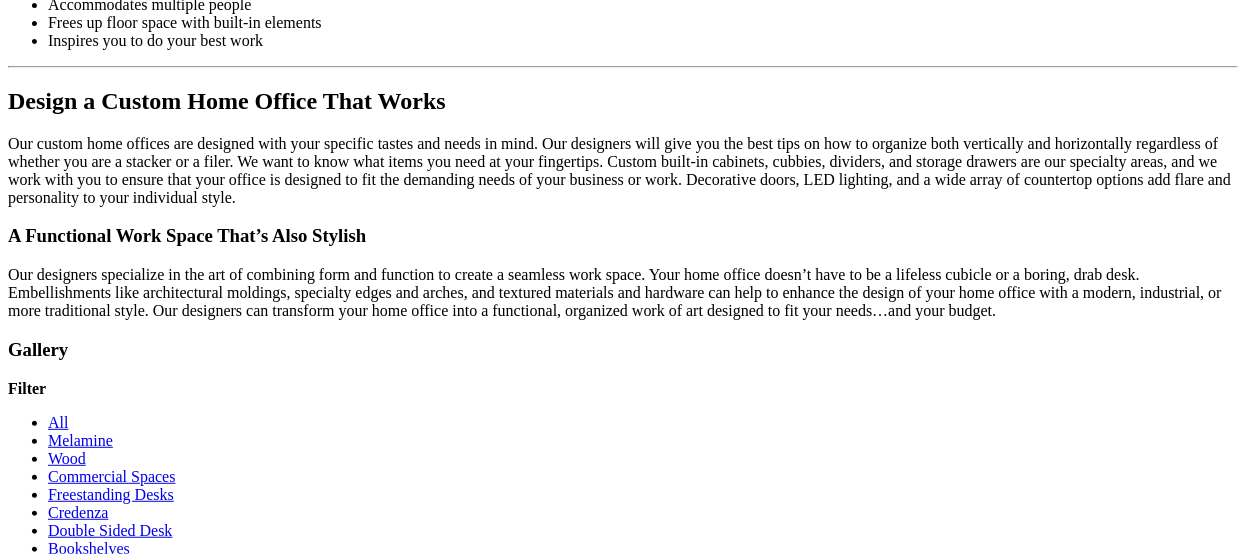 click on "Load More" at bounding box center (44, 1643) 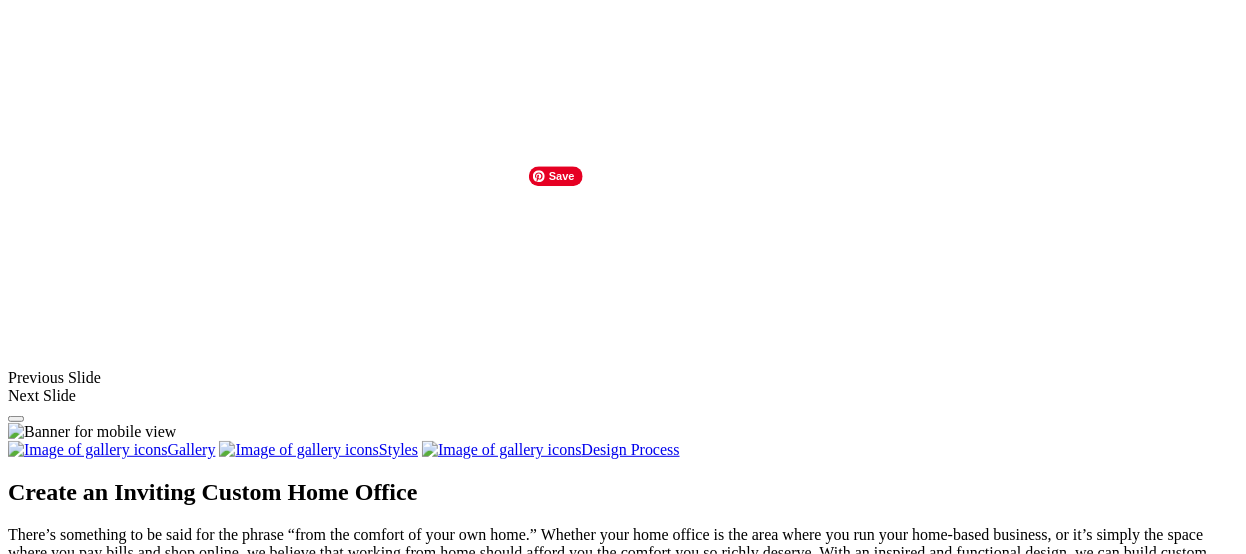 scroll, scrollTop: 1542, scrollLeft: 0, axis: vertical 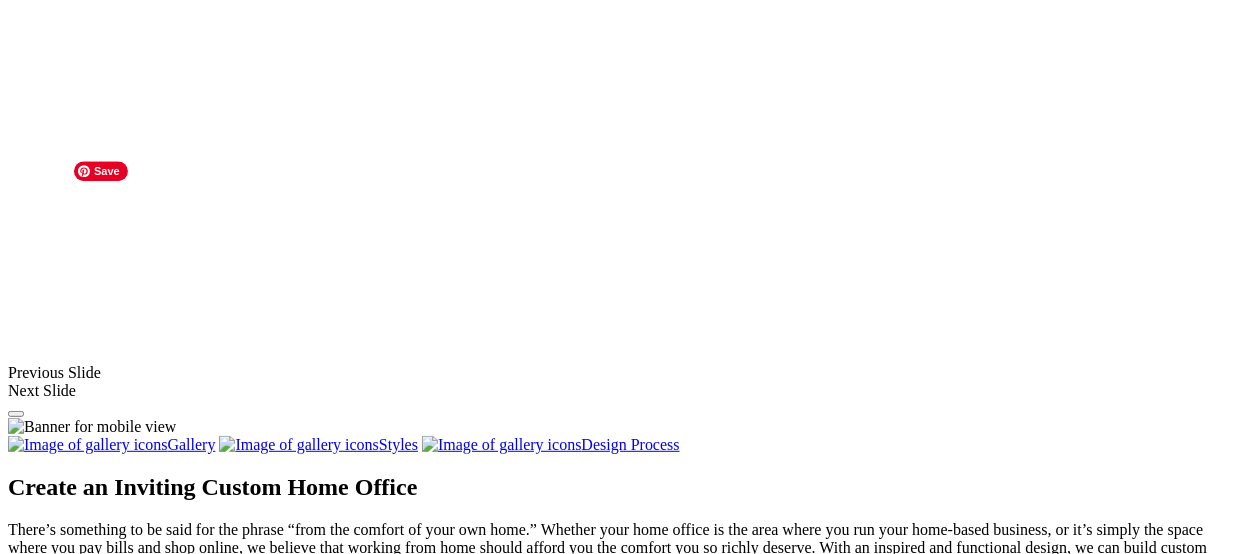 click at bounding box center [74, 1393] 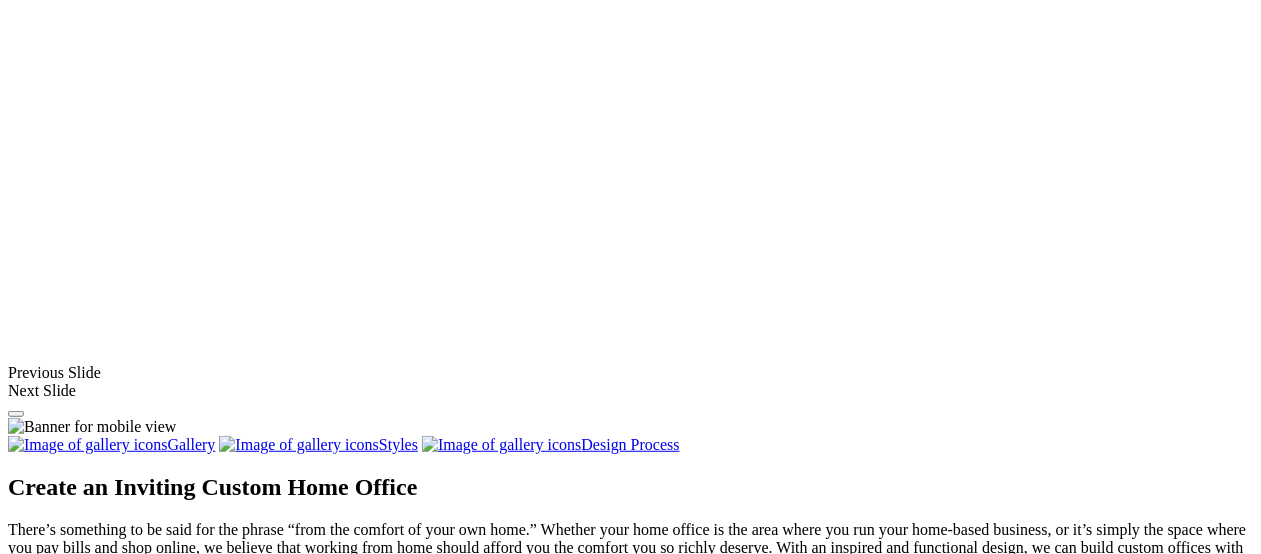 click at bounding box center [8, 37878] 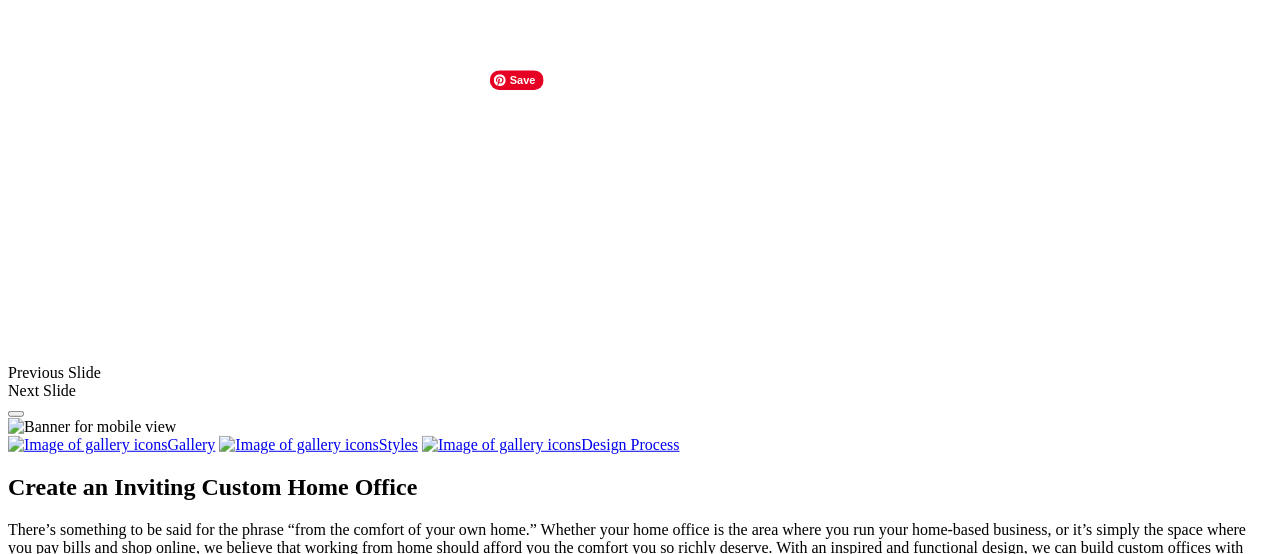 click at bounding box center (132, 37869) 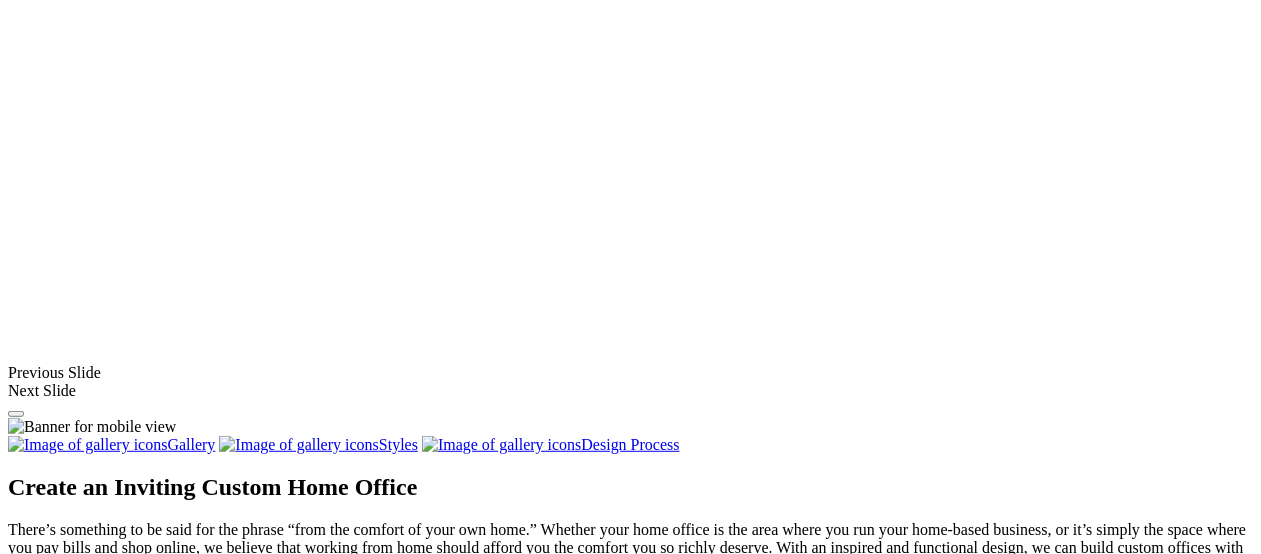 click at bounding box center [8, 37878] 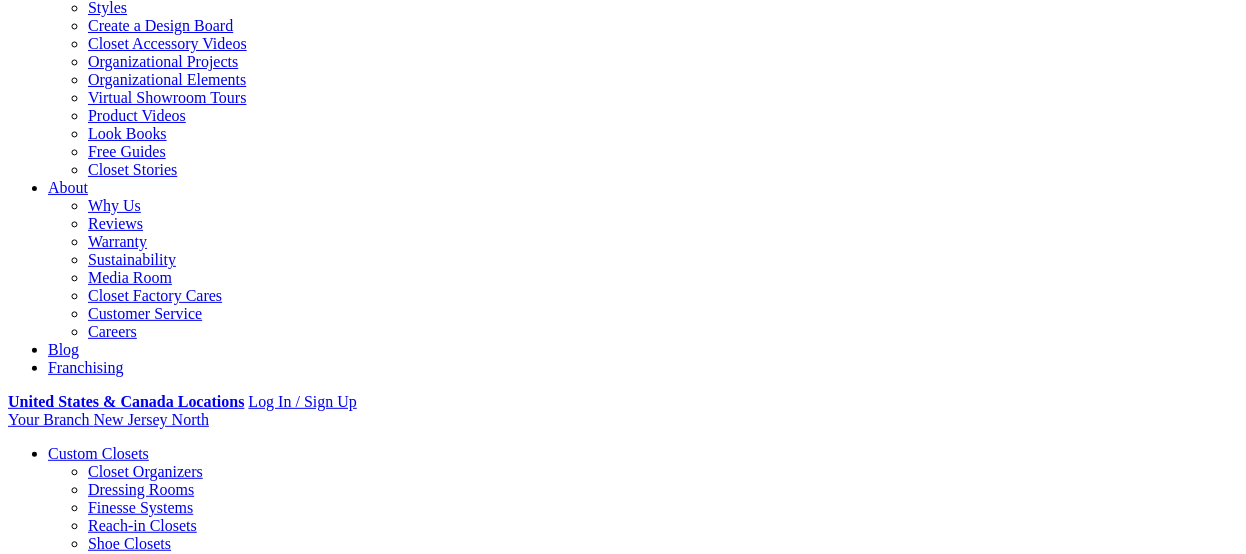 scroll, scrollTop: 384, scrollLeft: 0, axis: vertical 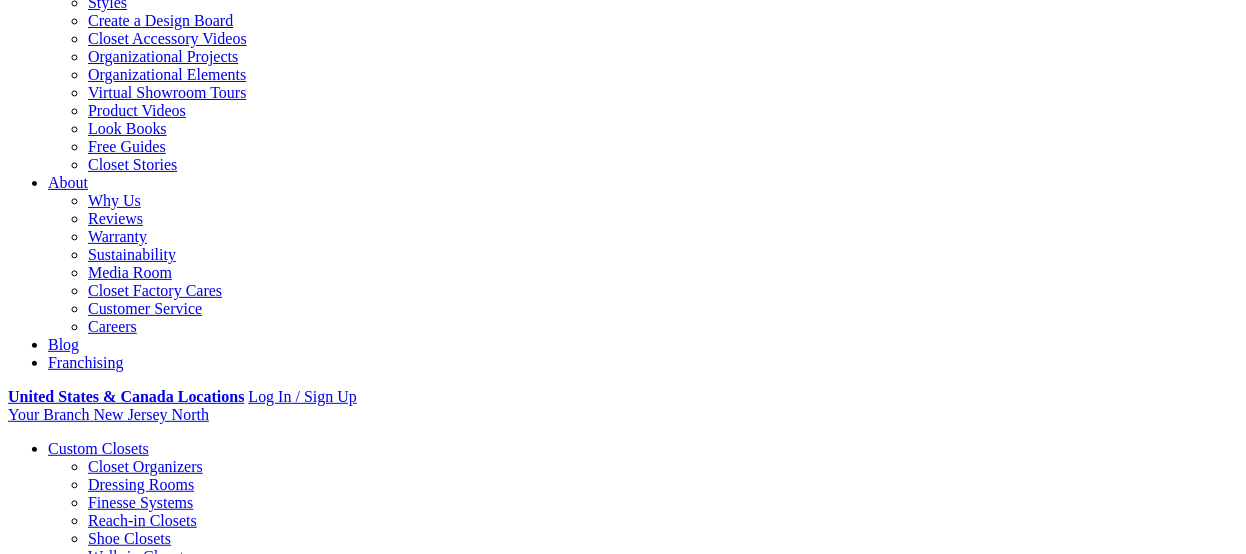 click on "Styles" at bounding box center [318, 1602] 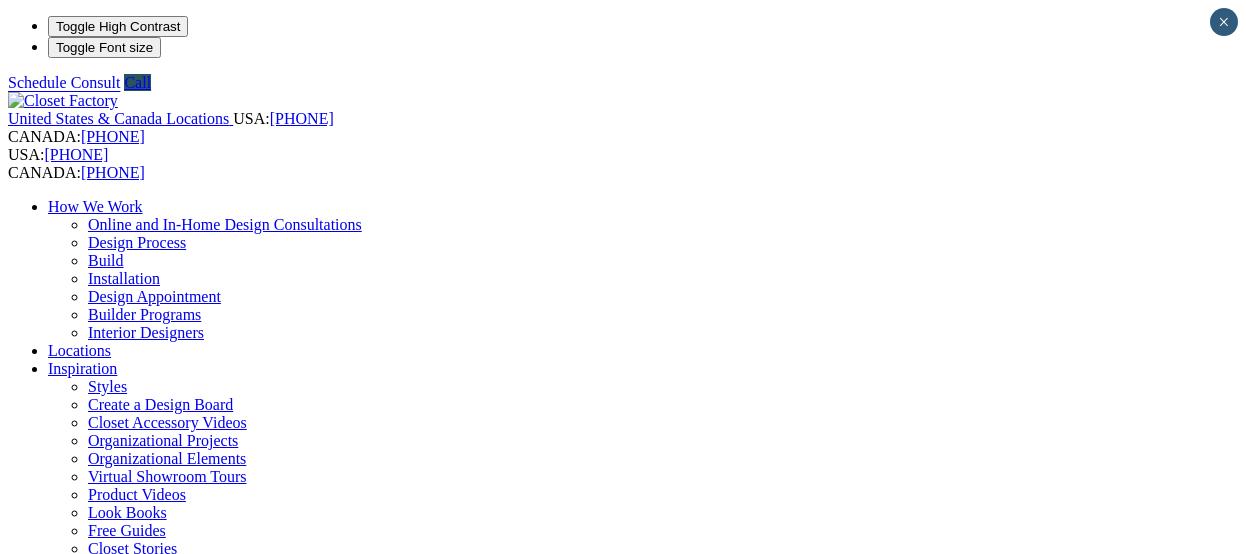 scroll, scrollTop: 0, scrollLeft: 0, axis: both 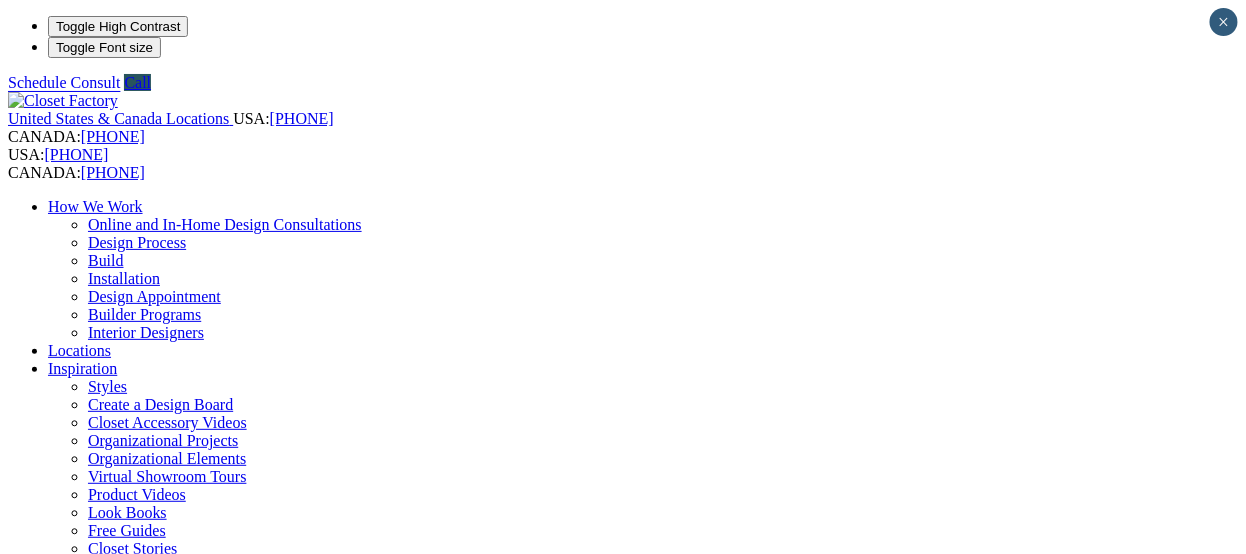click on "Home Office" at bounding box center [90, 994] 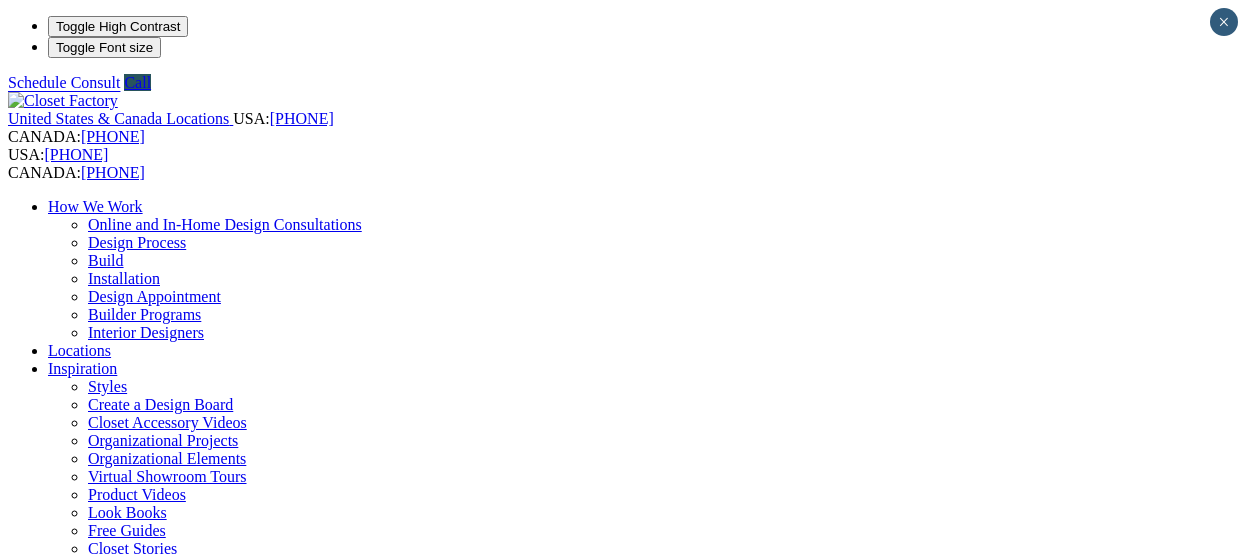 scroll, scrollTop: 0, scrollLeft: 0, axis: both 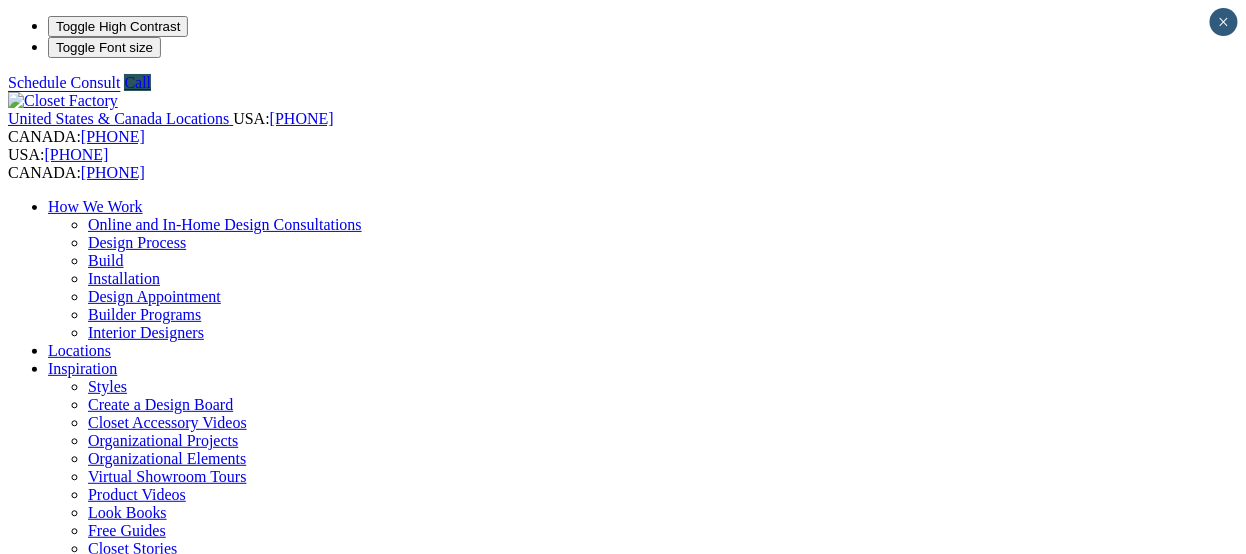 drag, startPoint x: 1072, startPoint y: 39, endPoint x: 1119, endPoint y: 37, distance: 47.042534 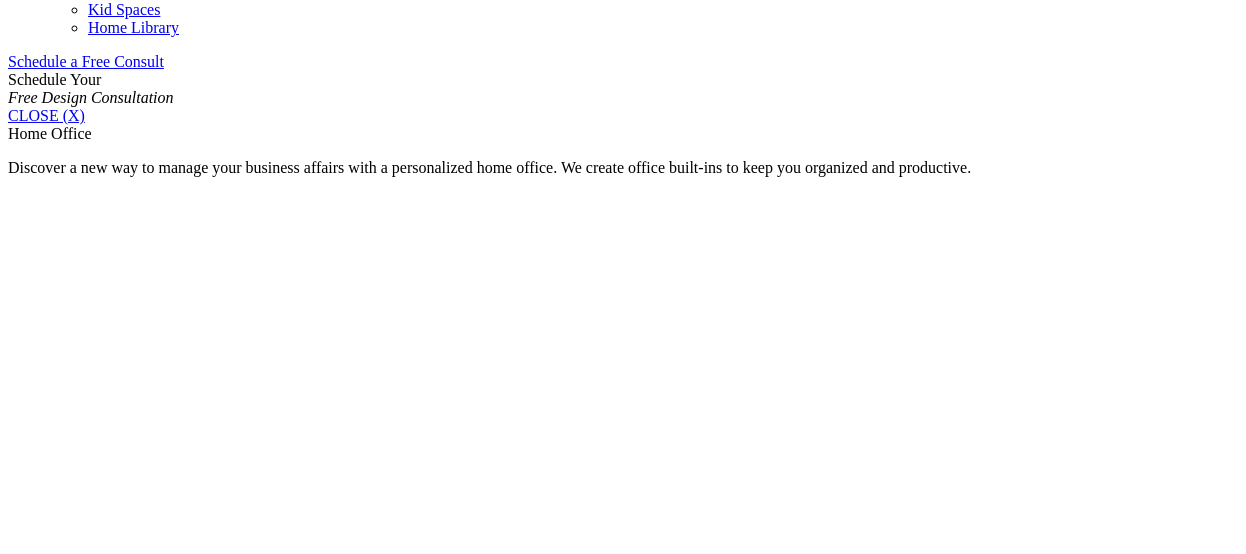 scroll, scrollTop: 1293, scrollLeft: 0, axis: vertical 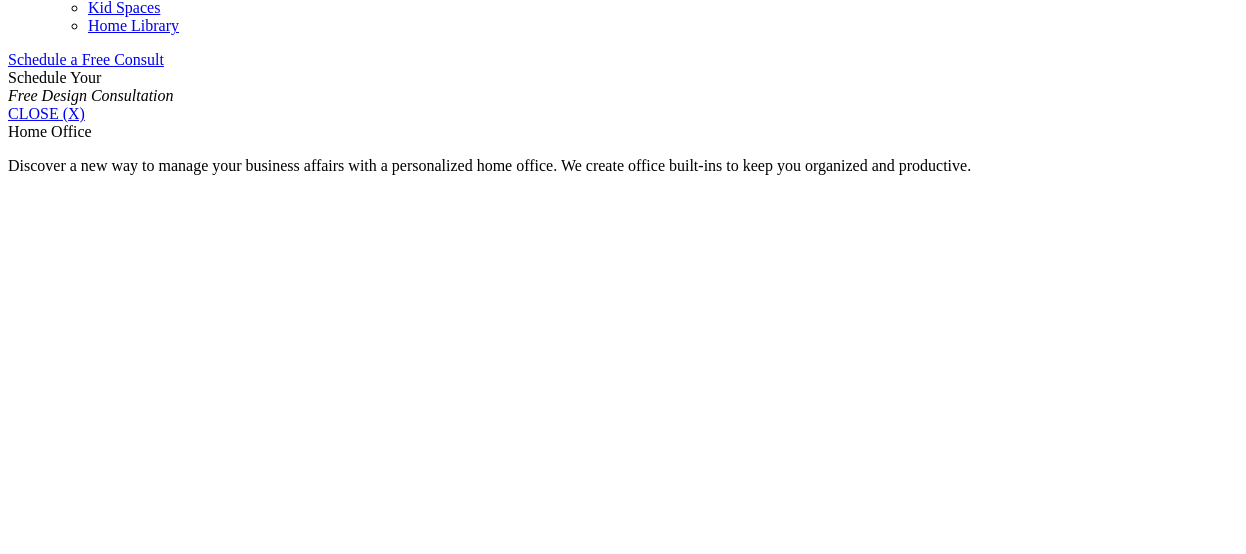 click on "Multiple Work Stations" at bounding box center [123, 1640] 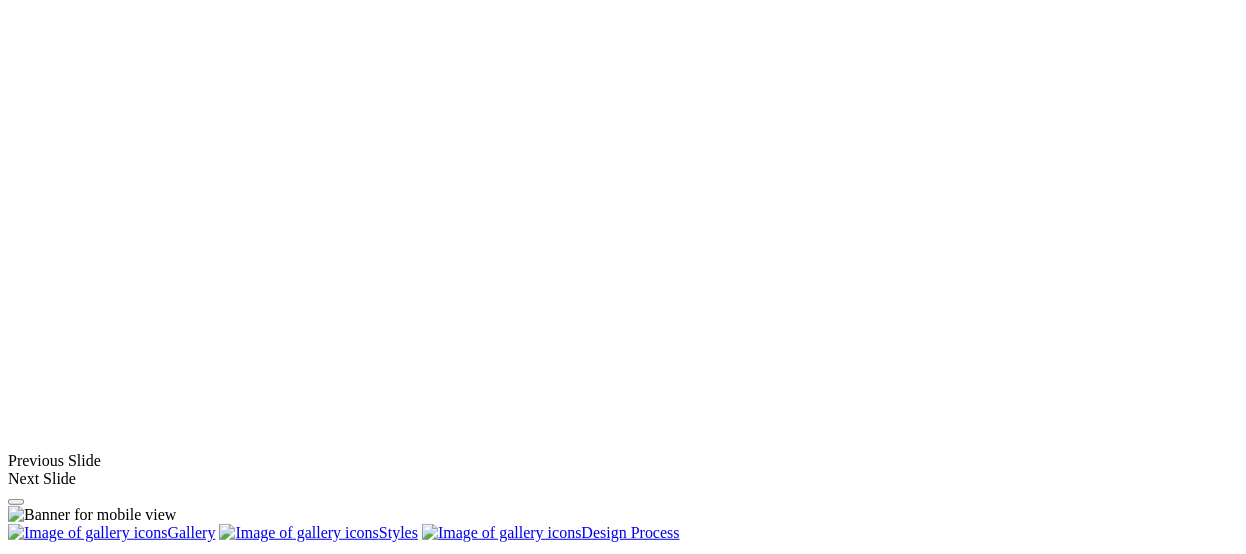 scroll, scrollTop: 1512, scrollLeft: 0, axis: vertical 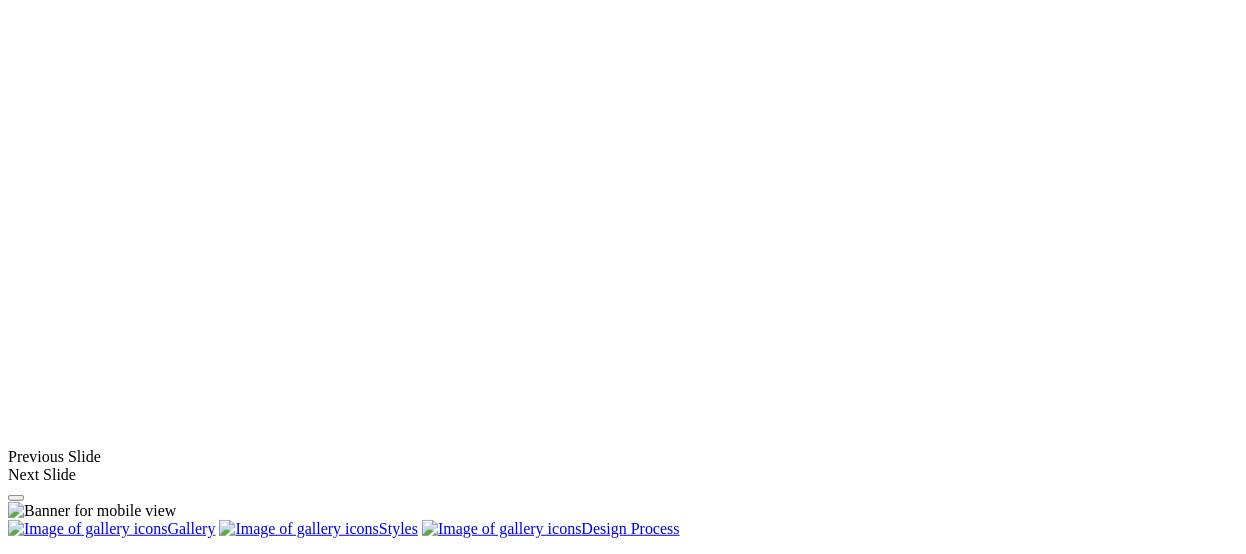 click on "Load More" at bounding box center [44, 1628] 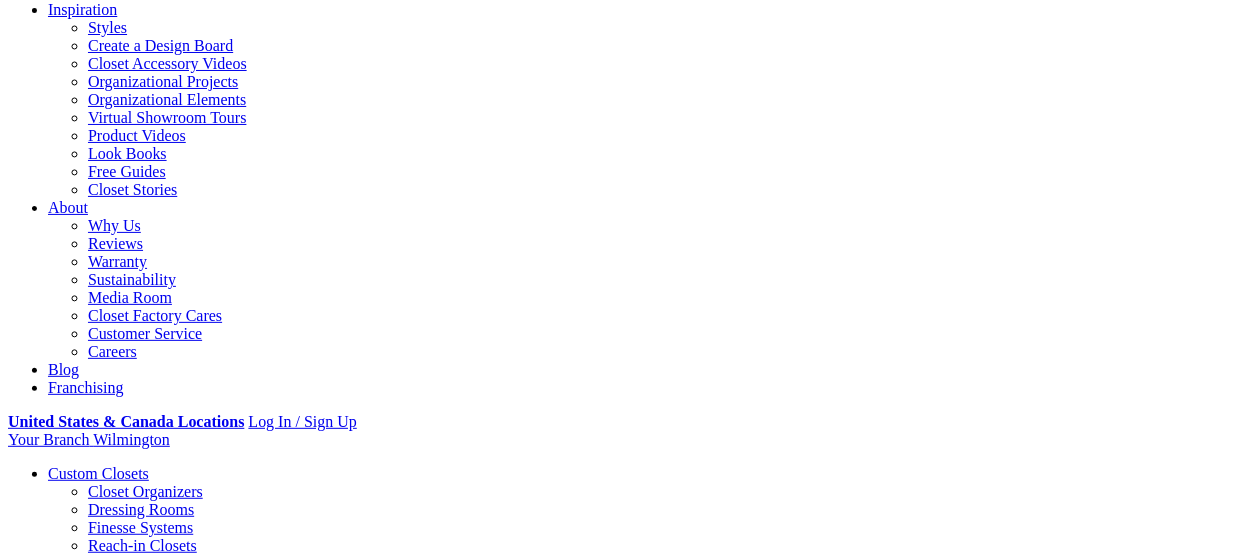 scroll, scrollTop: 0, scrollLeft: 0, axis: both 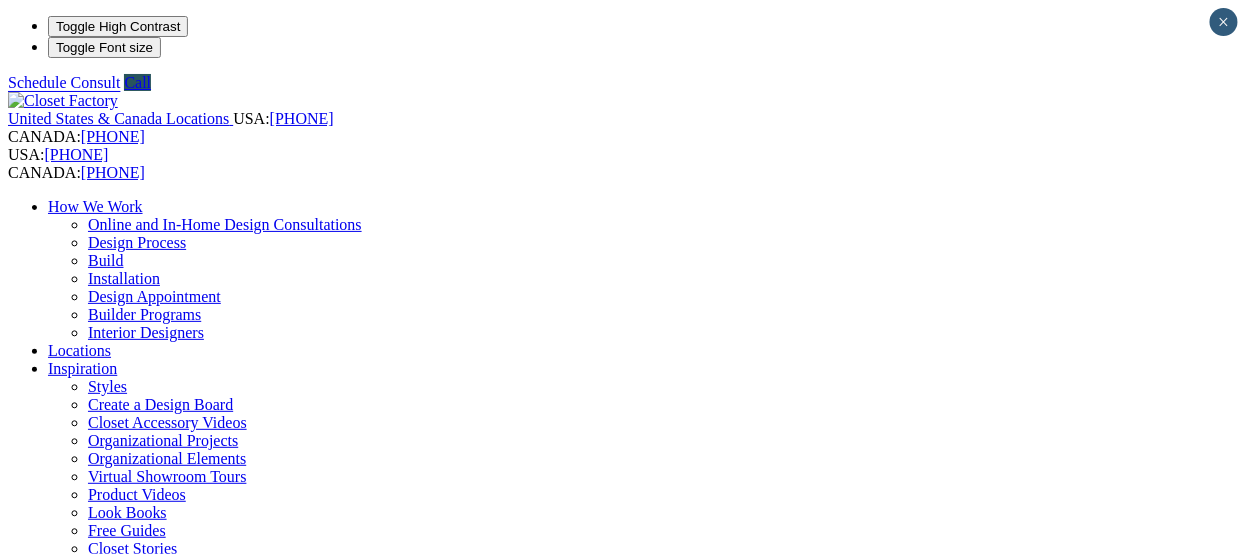 click on "Laundry Room" at bounding box center [96, 1084] 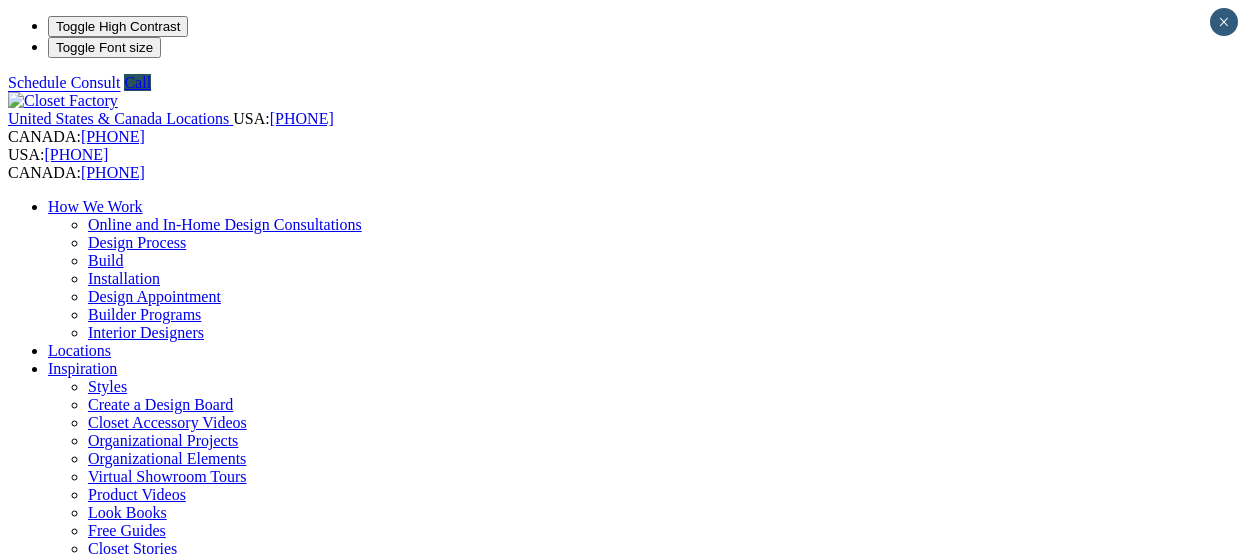 scroll, scrollTop: 0, scrollLeft: 0, axis: both 